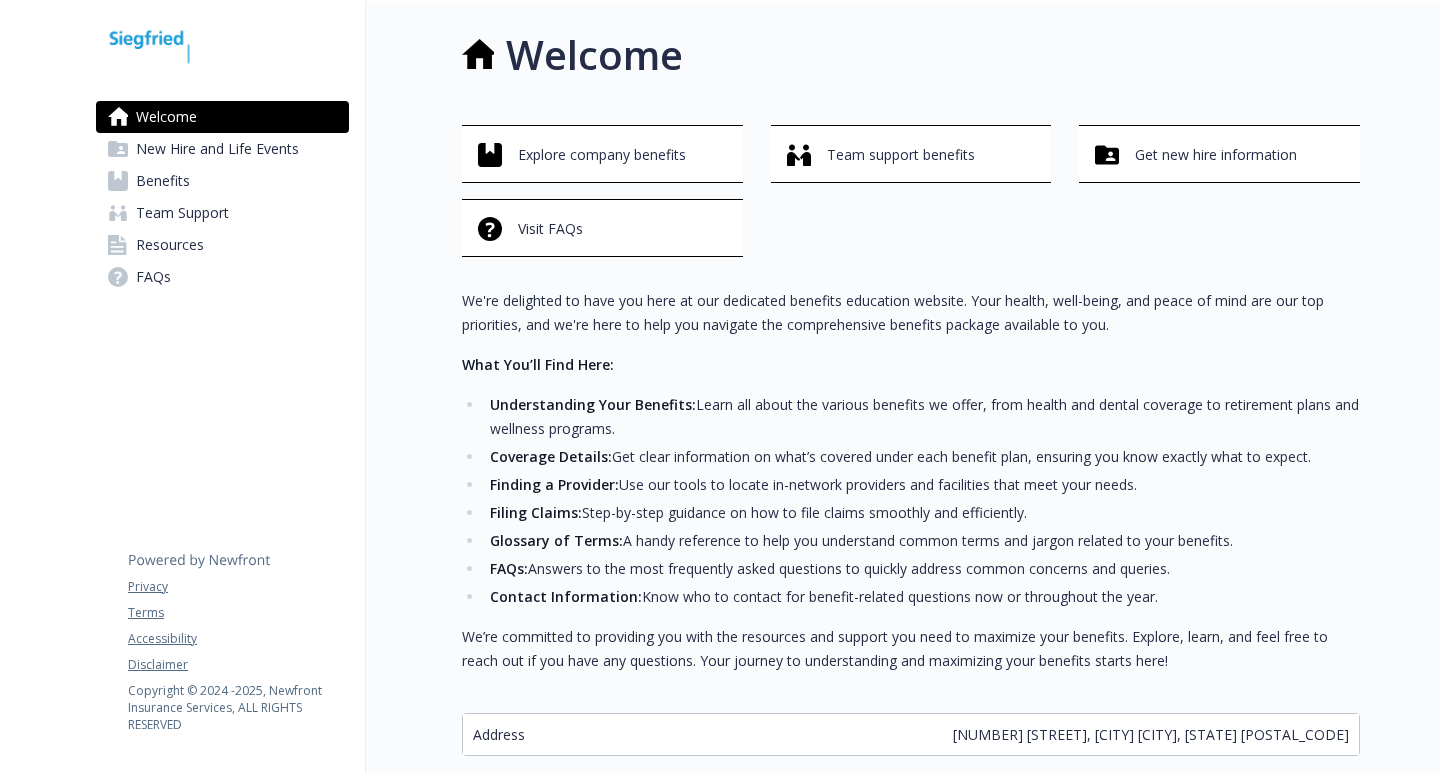 scroll, scrollTop: 0, scrollLeft: 0, axis: both 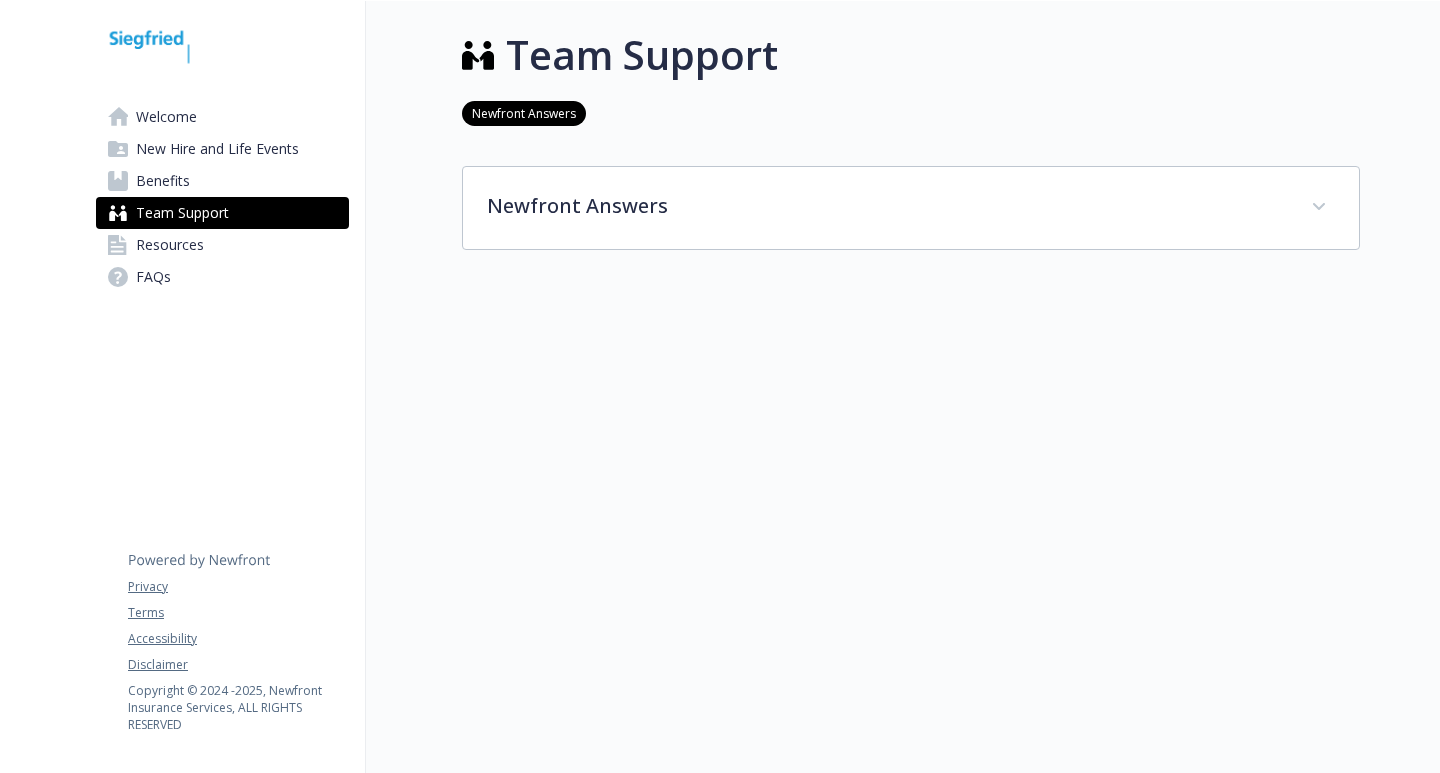 click on "Benefits" at bounding box center [222, 181] 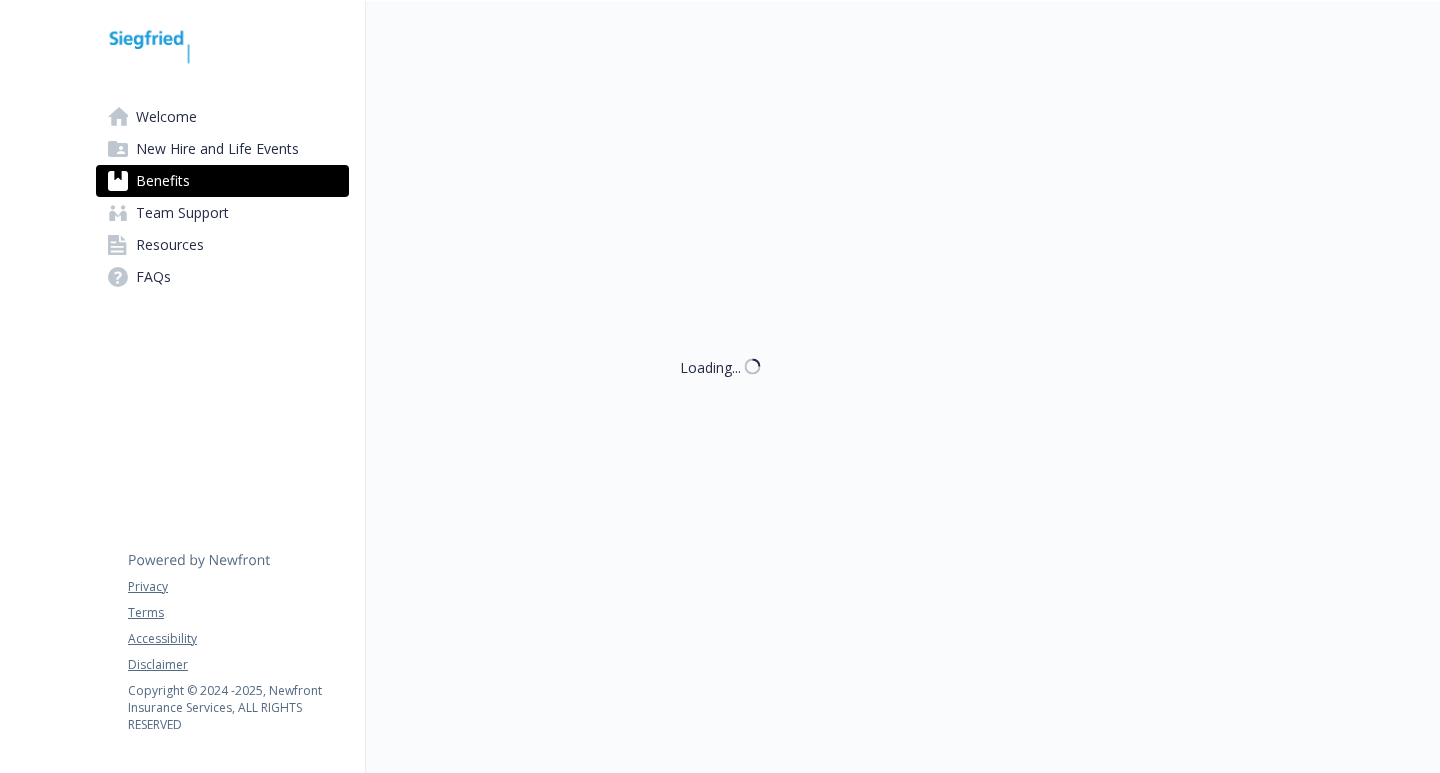 click on "New Hire and Life Events" at bounding box center (217, 149) 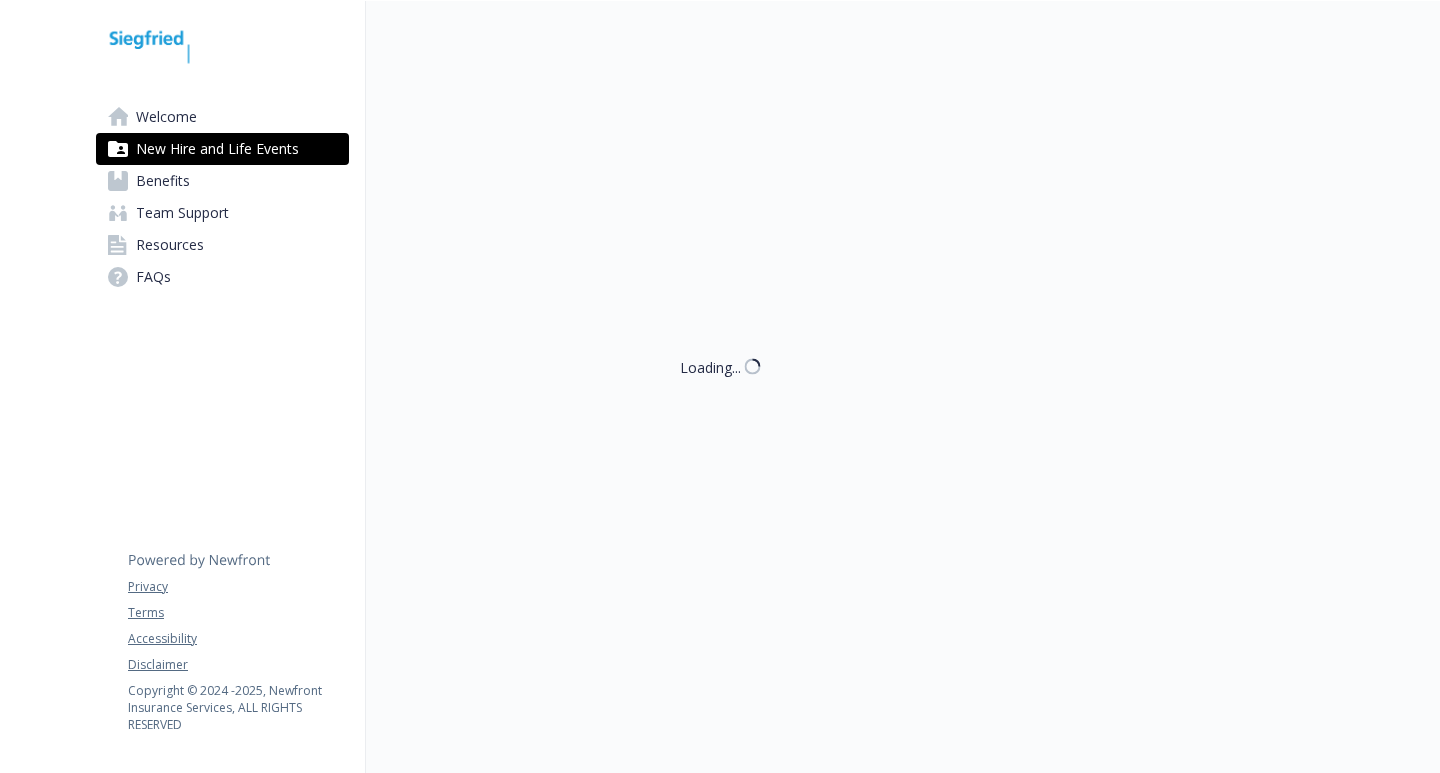 click on "Welcome" at bounding box center [166, 117] 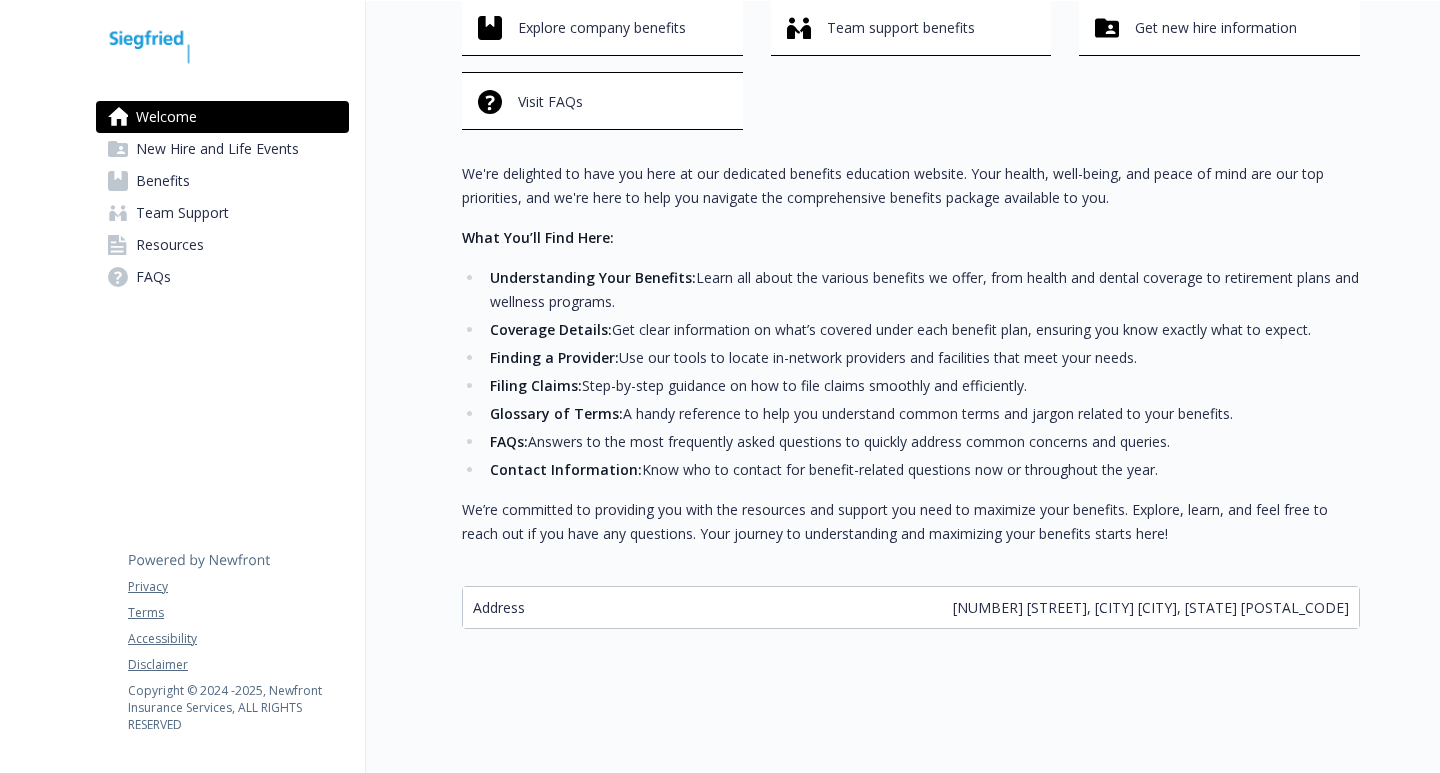 scroll, scrollTop: 142, scrollLeft: 0, axis: vertical 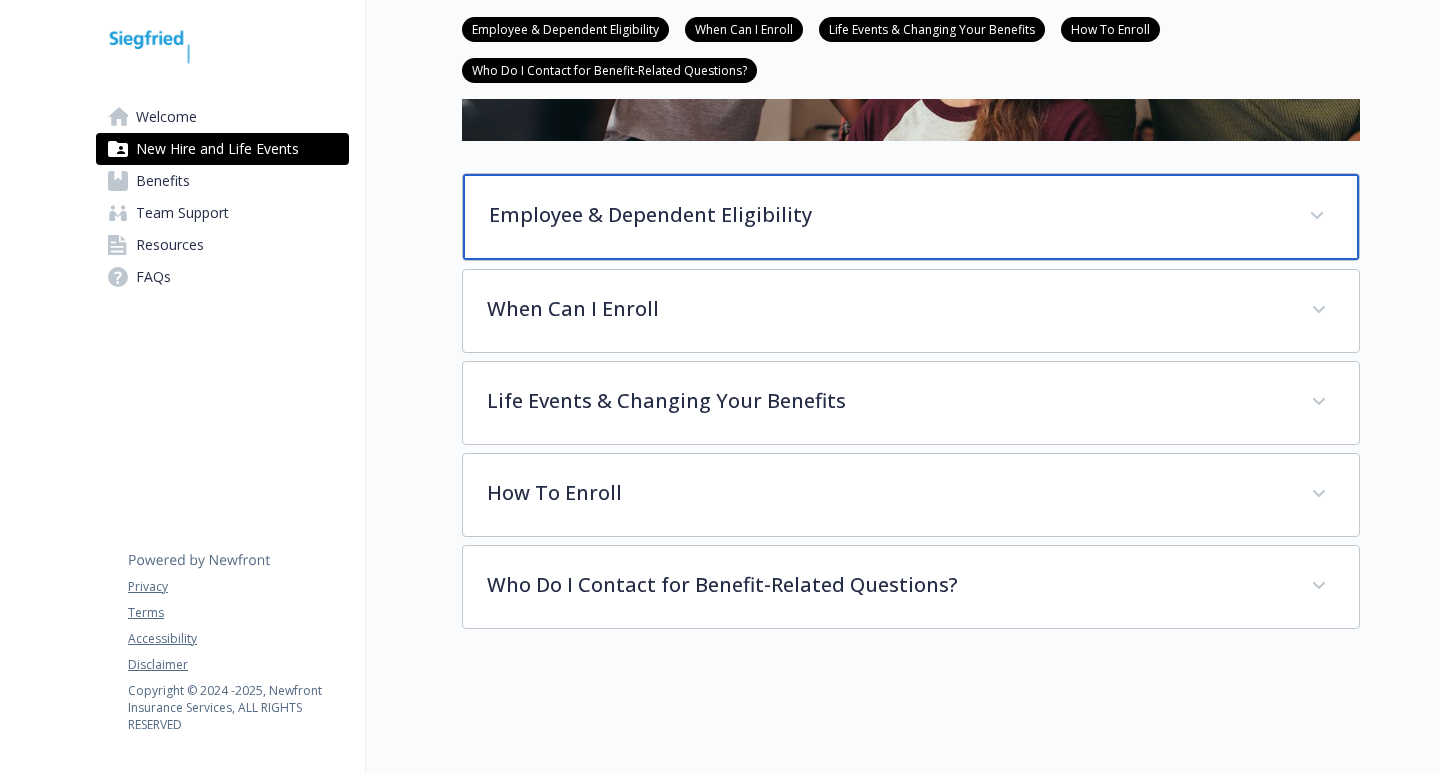 click on "Employee & Dependent Eligibility" at bounding box center (887, 215) 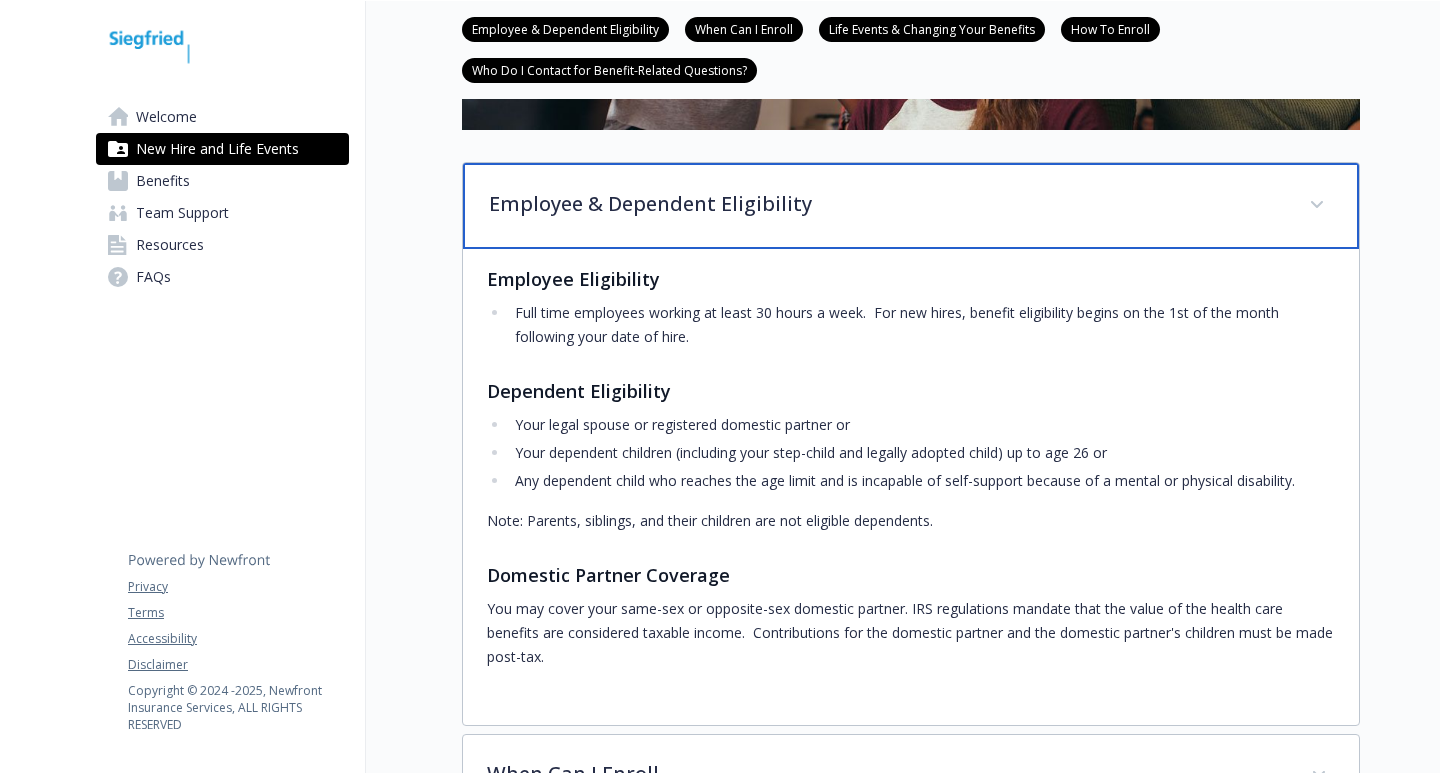 scroll, scrollTop: 841, scrollLeft: 0, axis: vertical 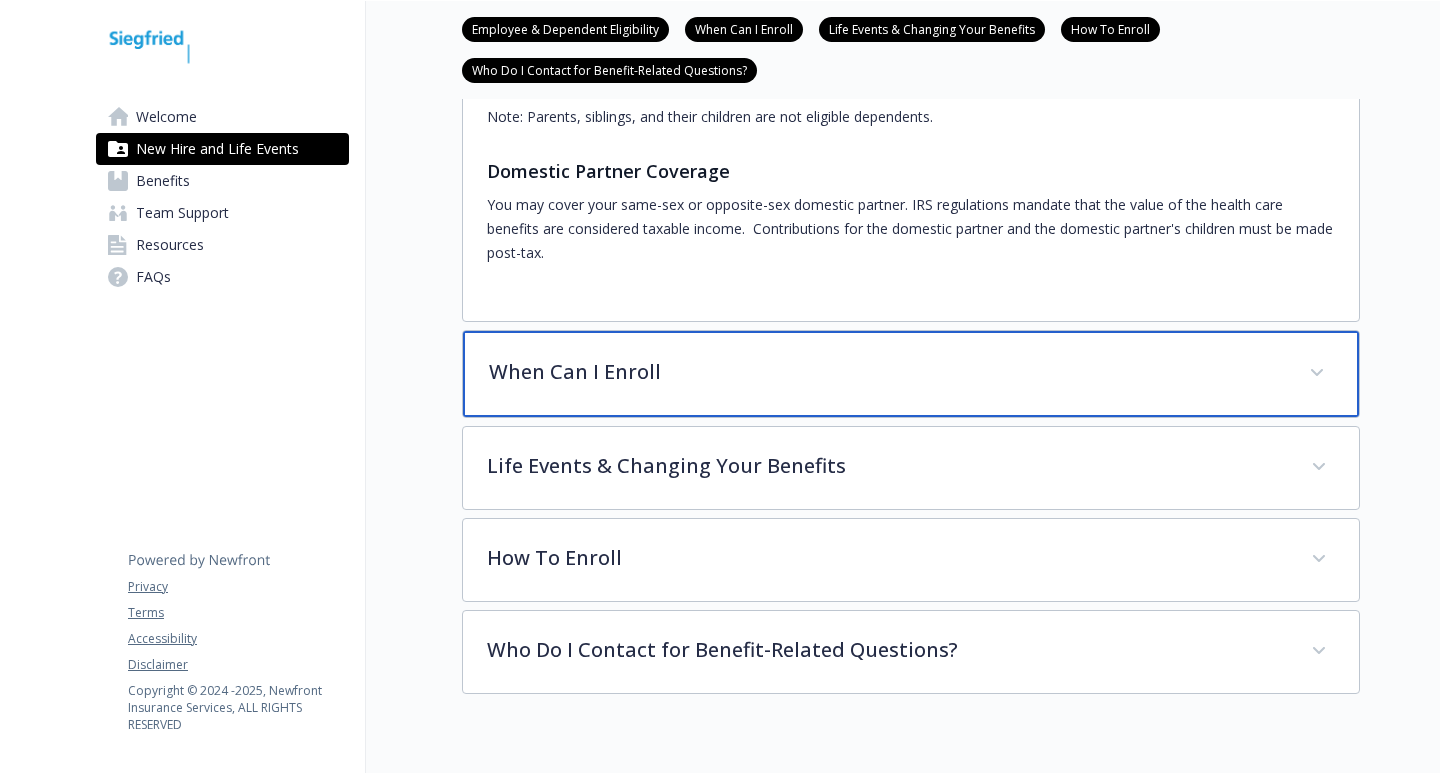 click on "When Can I Enroll" at bounding box center (887, 372) 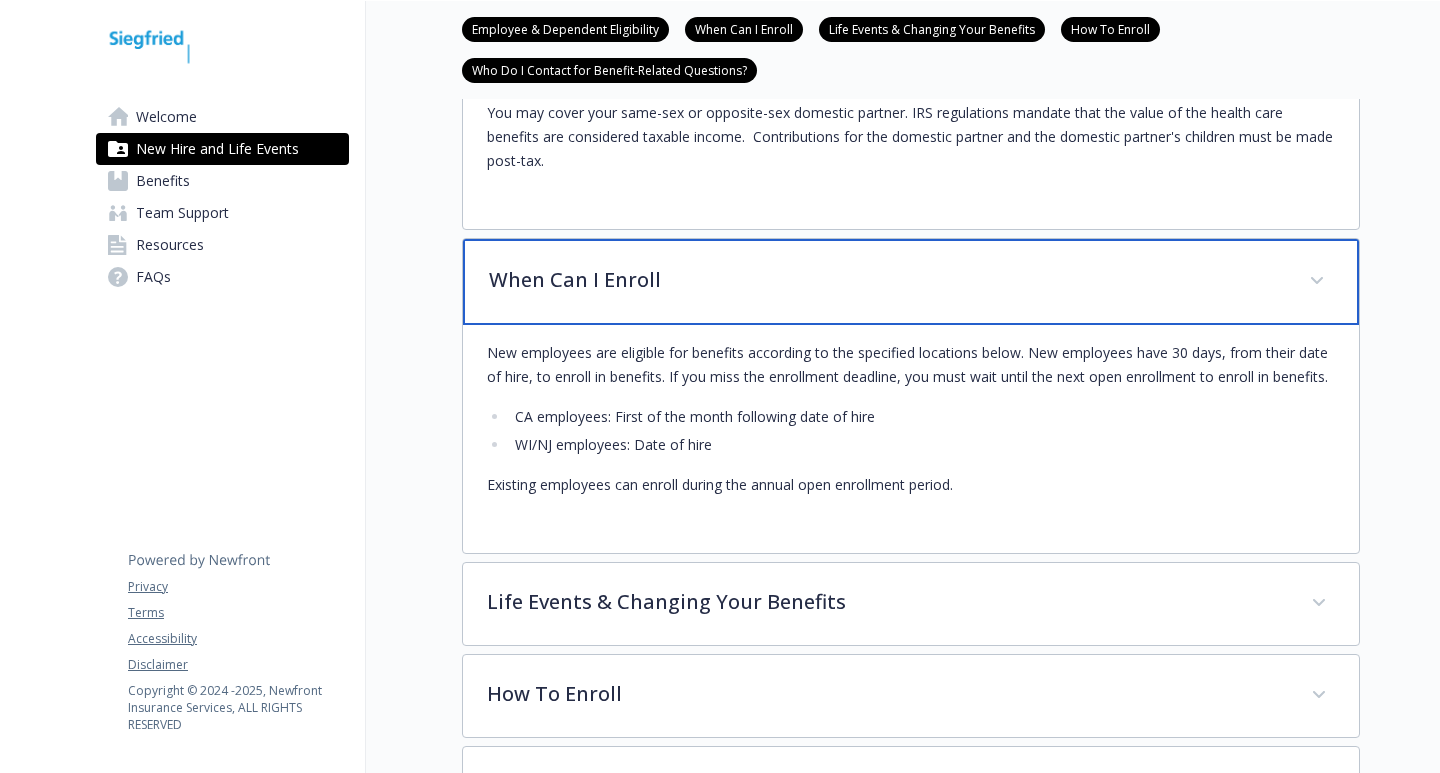 scroll, scrollTop: 1141, scrollLeft: 0, axis: vertical 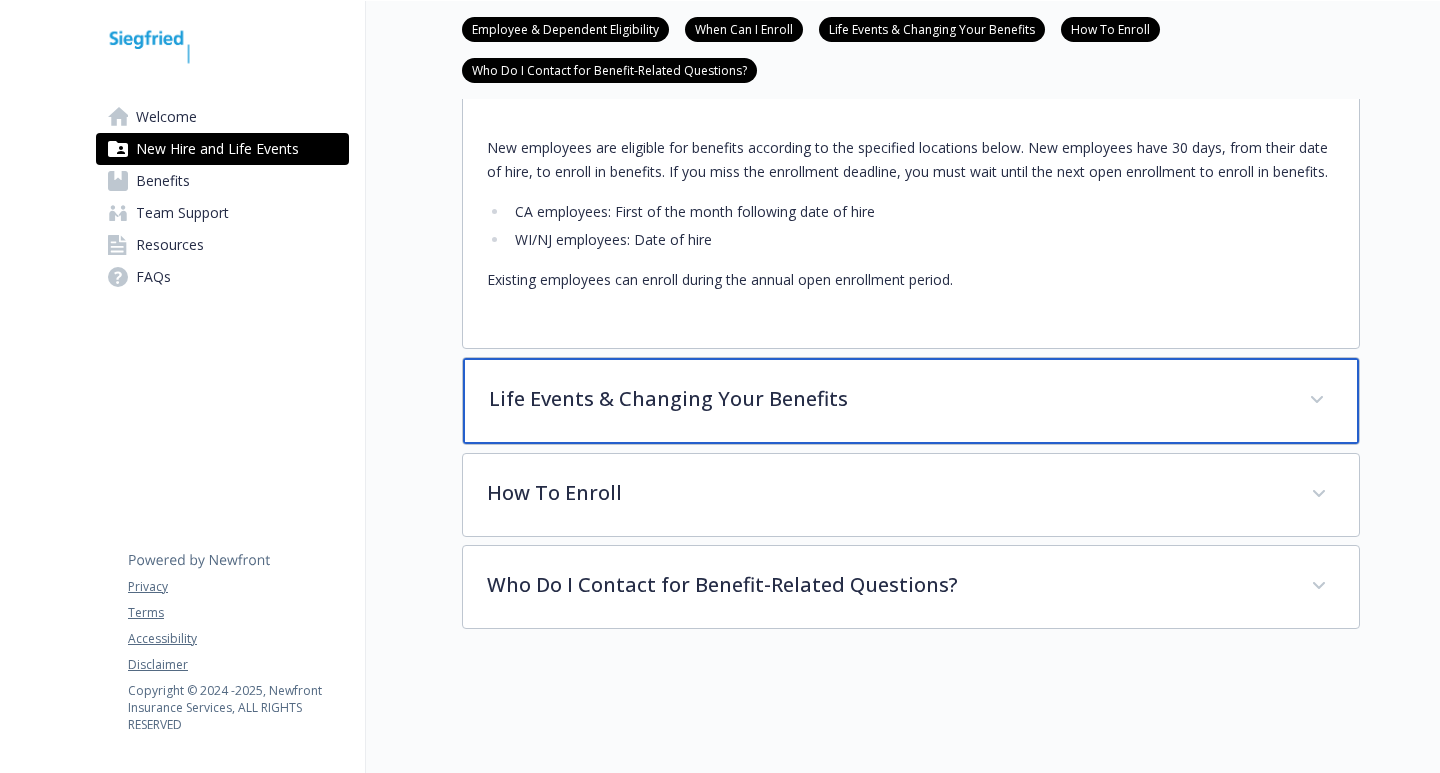 click on "Life Events & Changing Your Benefits" at bounding box center [887, 399] 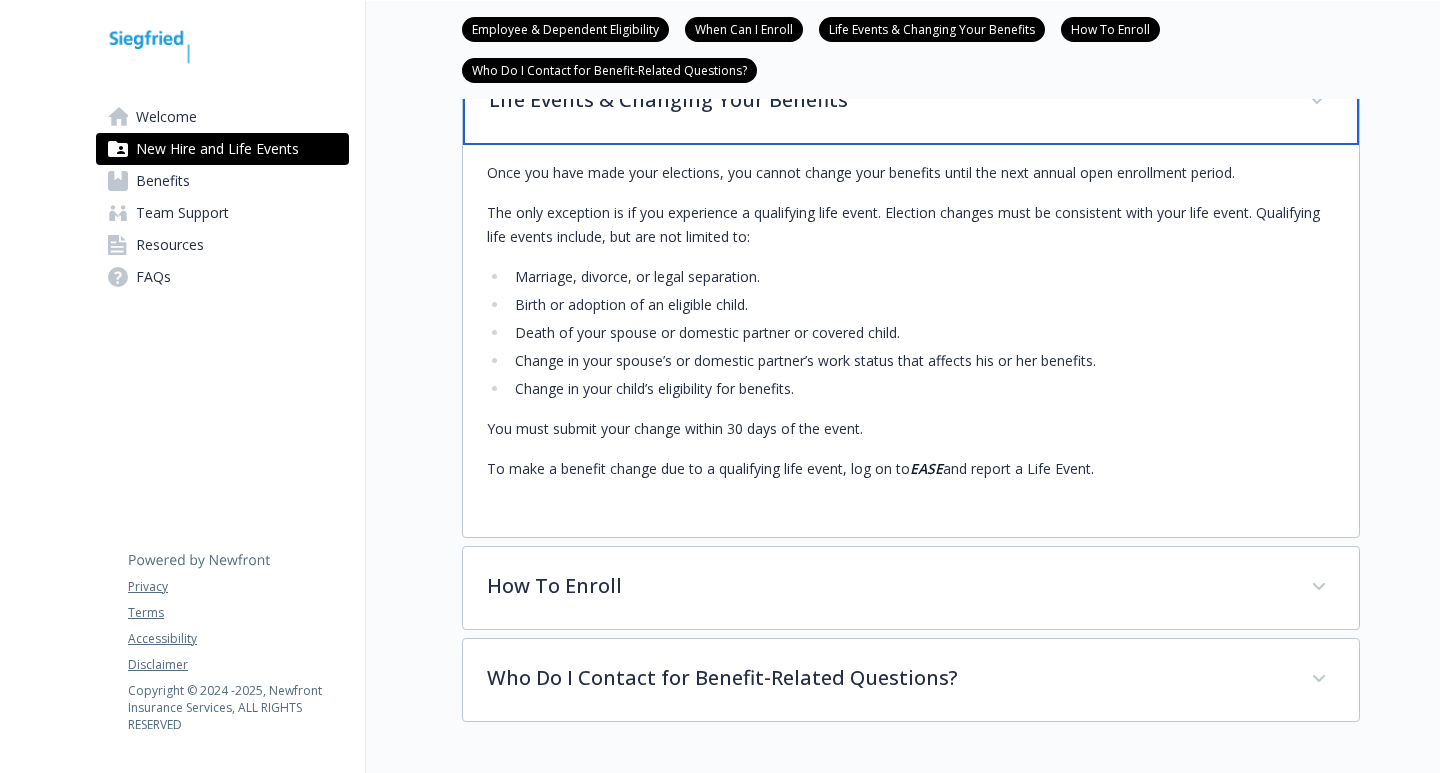 scroll, scrollTop: 1441, scrollLeft: 0, axis: vertical 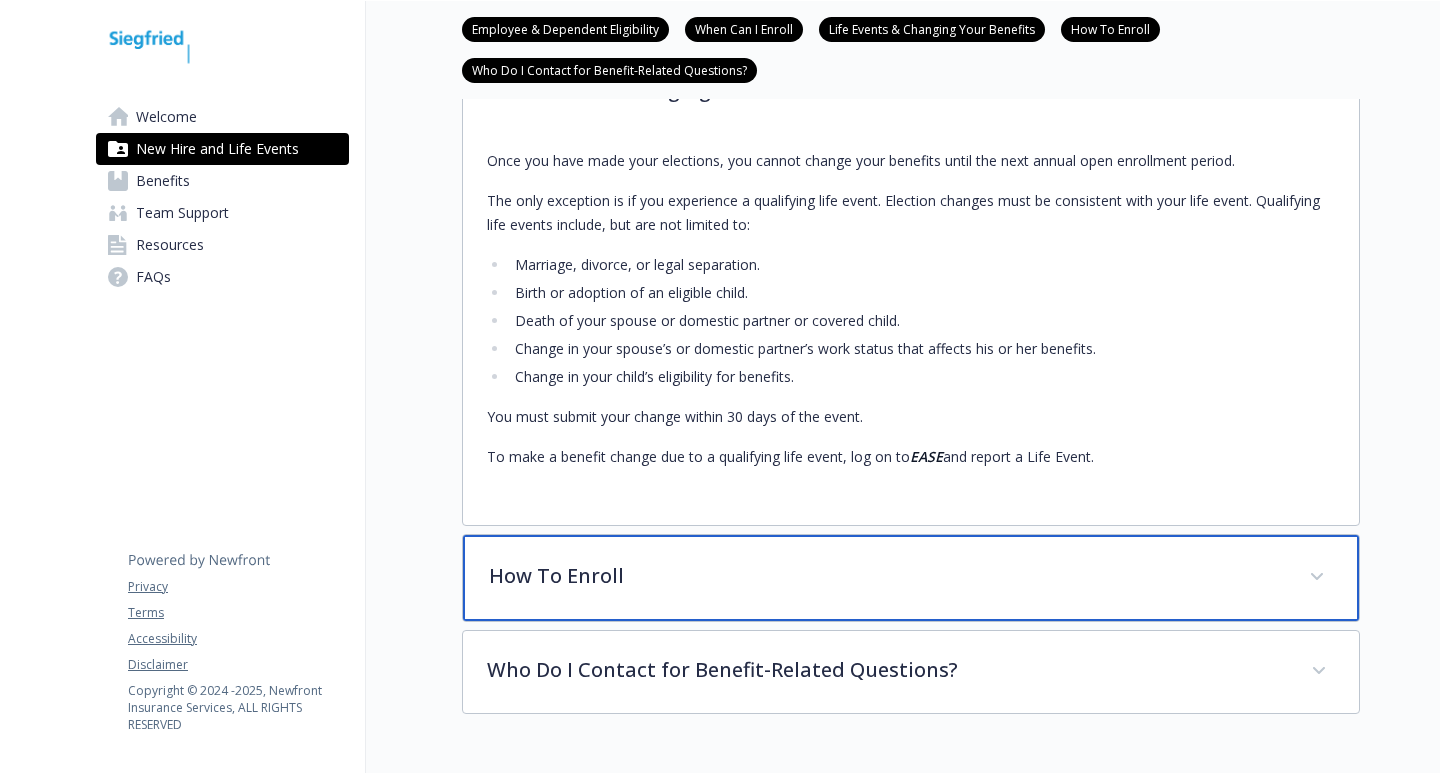 click on "How To Enroll" at bounding box center [887, 576] 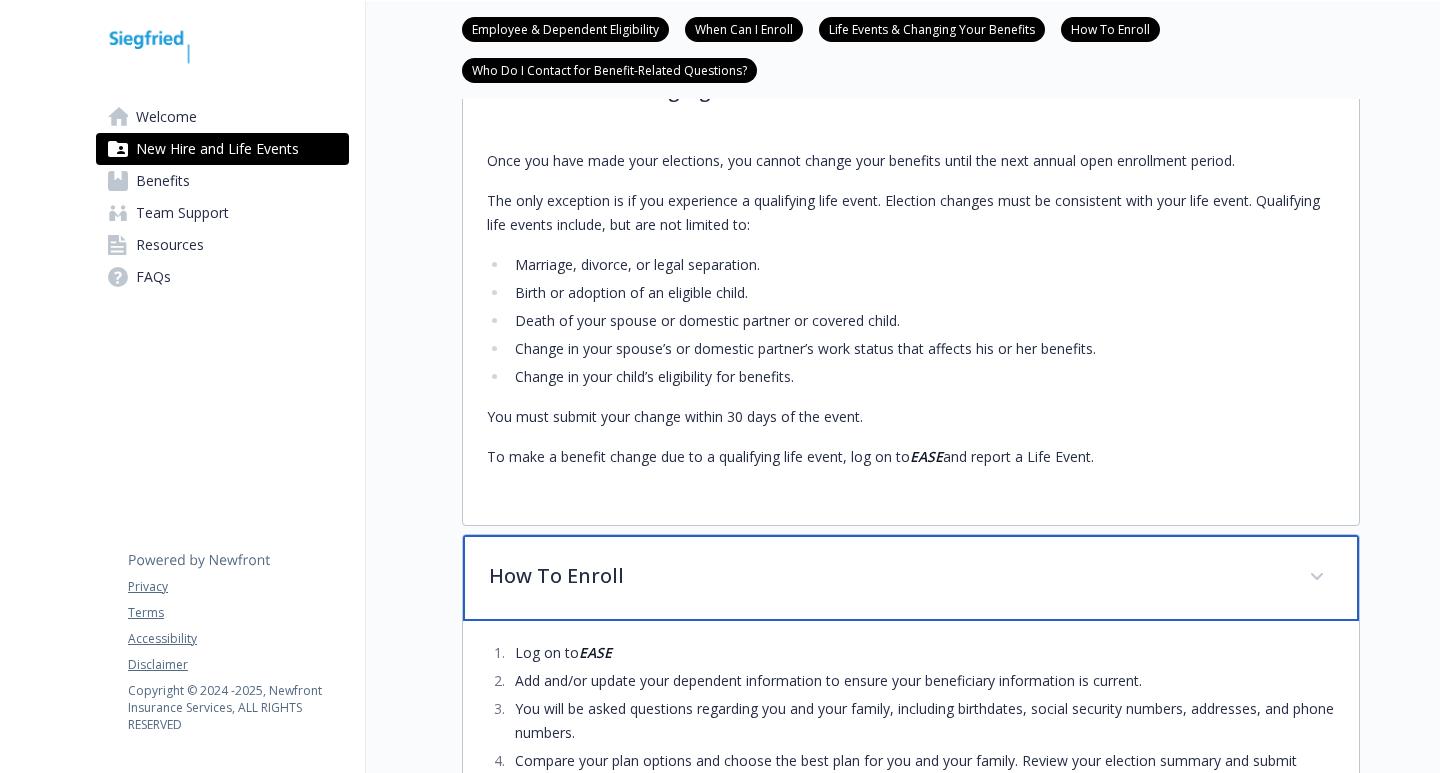 scroll, scrollTop: 1797, scrollLeft: 0, axis: vertical 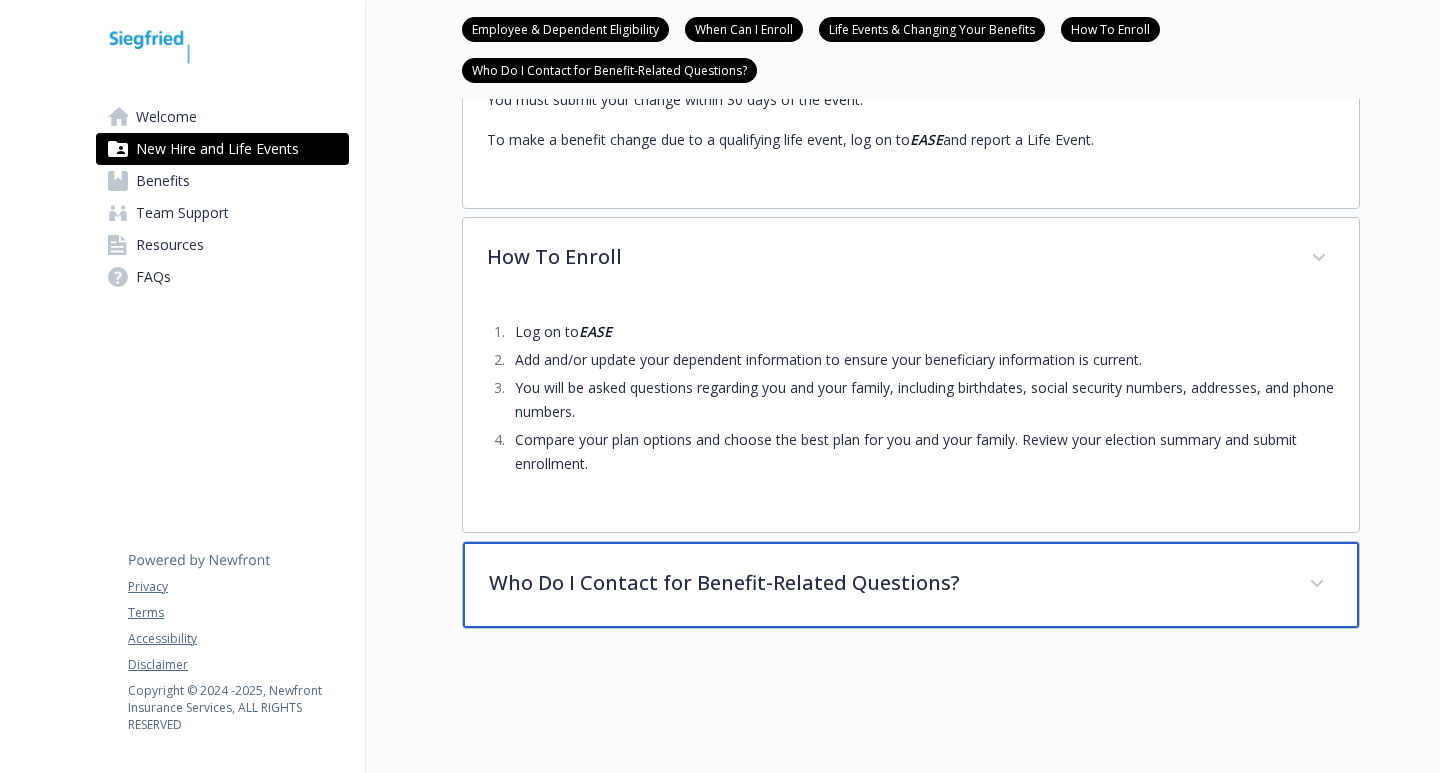 click on "Who Do I Contact for Benefit-Related Questions?" at bounding box center (887, 583) 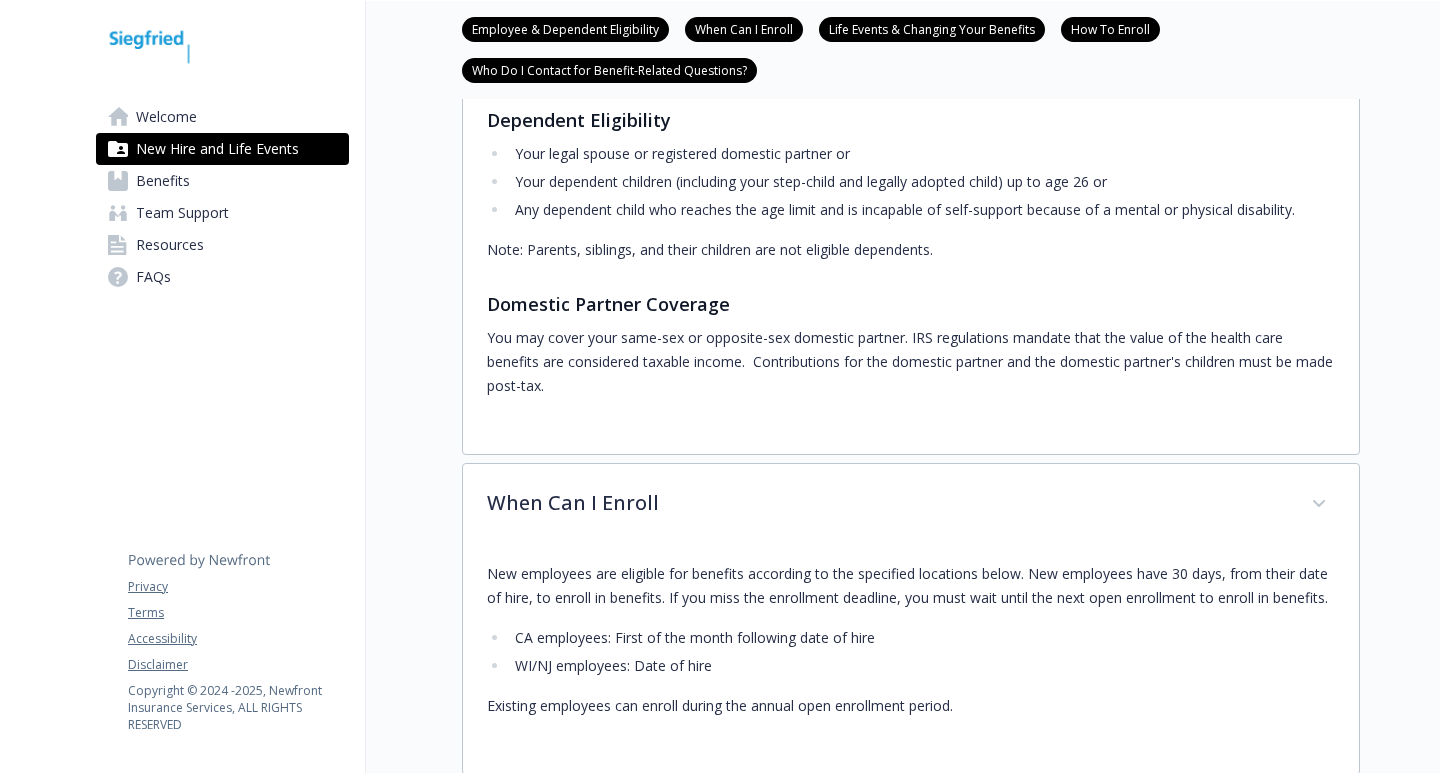 scroll, scrollTop: 397, scrollLeft: 0, axis: vertical 